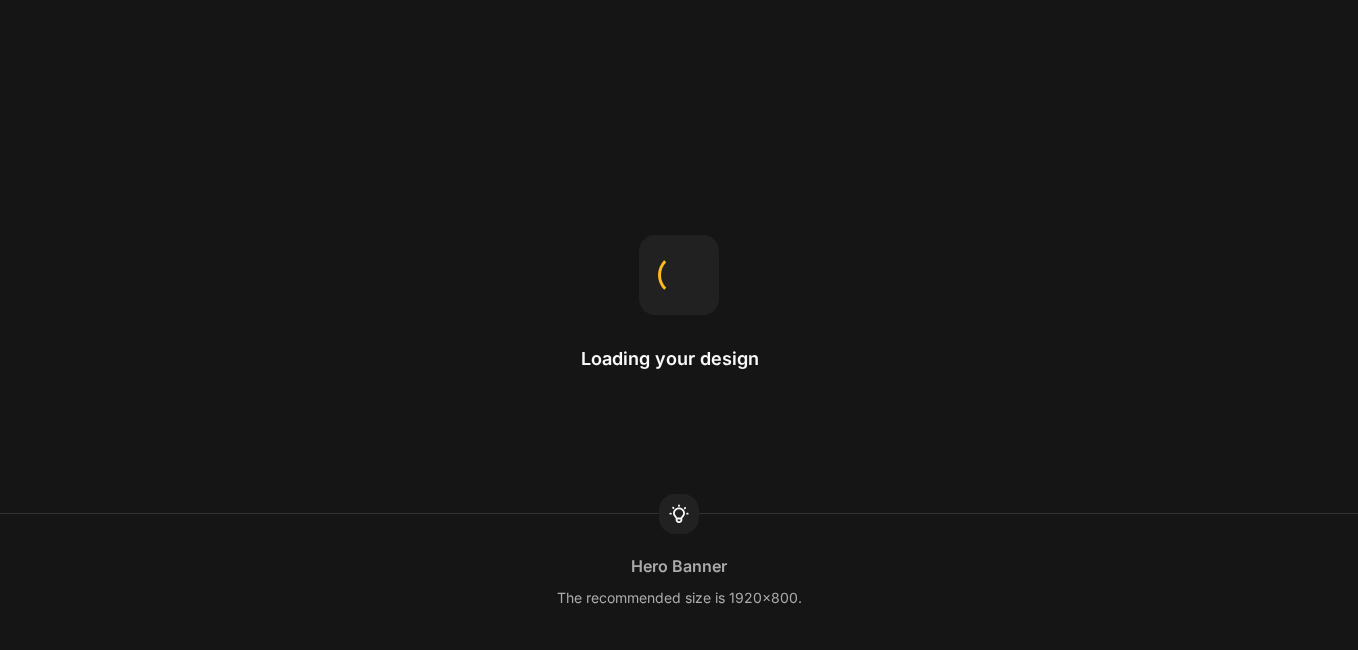 scroll, scrollTop: 0, scrollLeft: 0, axis: both 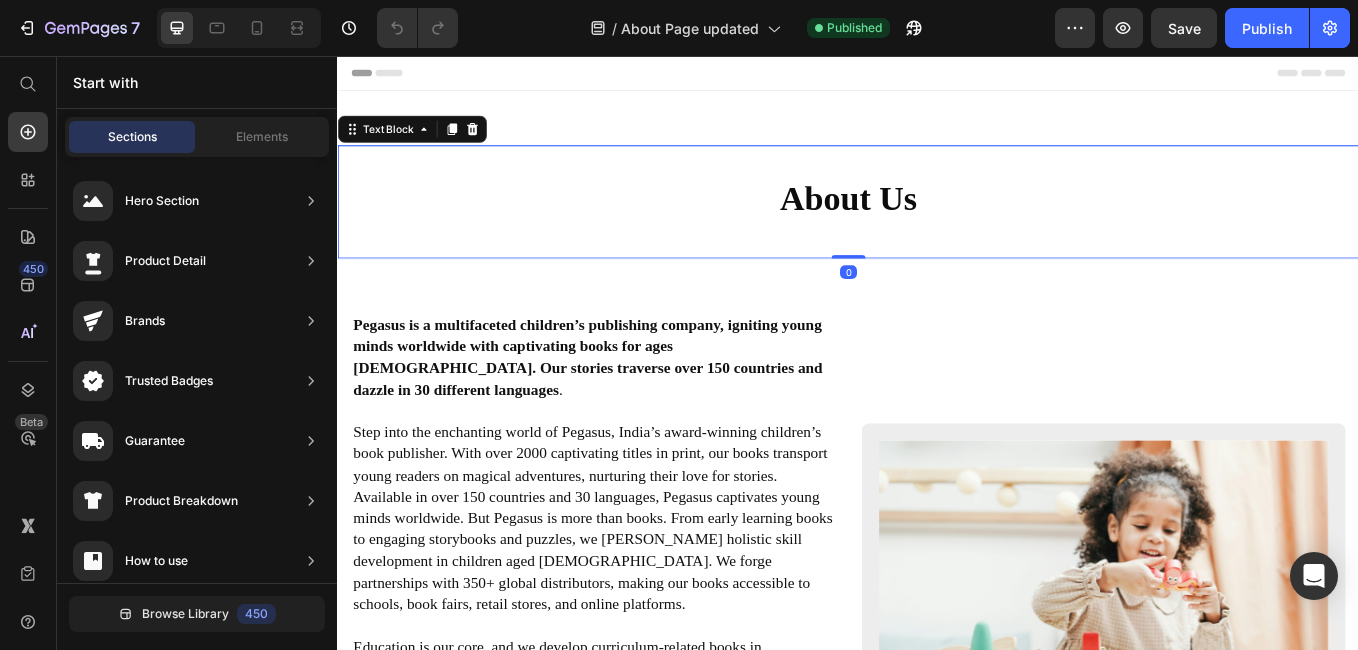 click on "About Us" at bounding box center (936, 223) 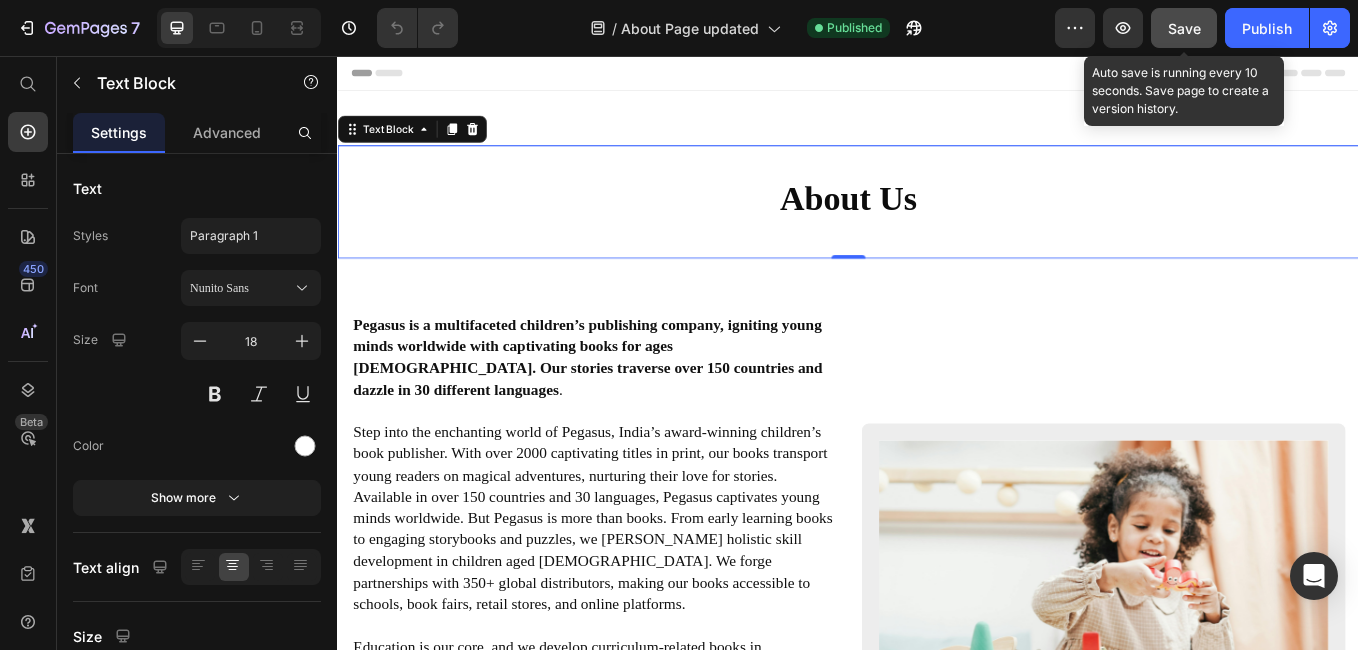 click on "Save" at bounding box center [1184, 28] 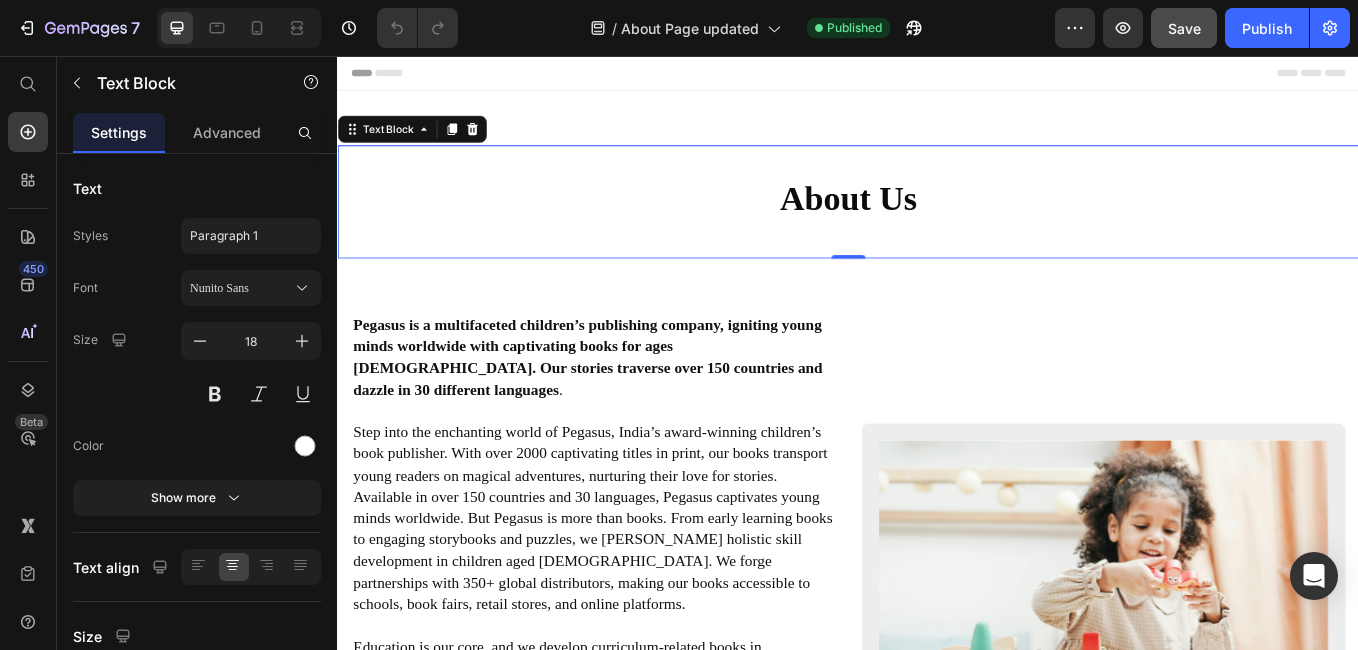 click on "About Us" at bounding box center [937, 227] 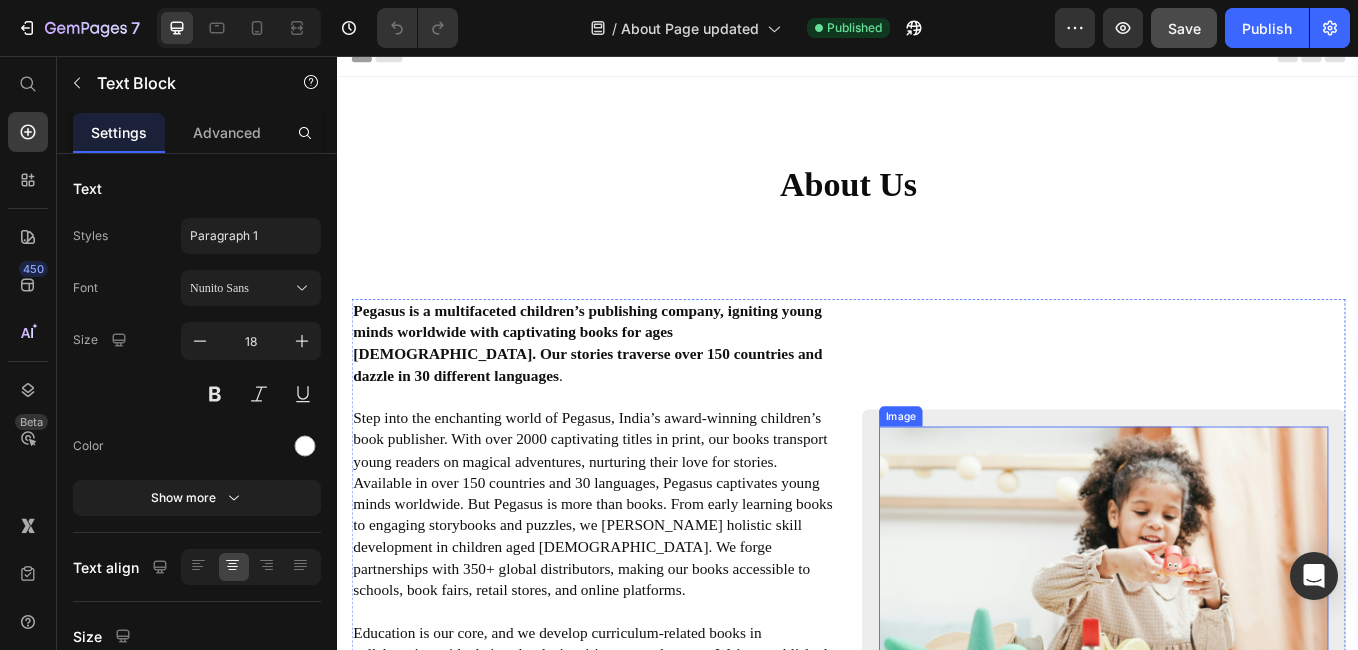 scroll, scrollTop: 0, scrollLeft: 0, axis: both 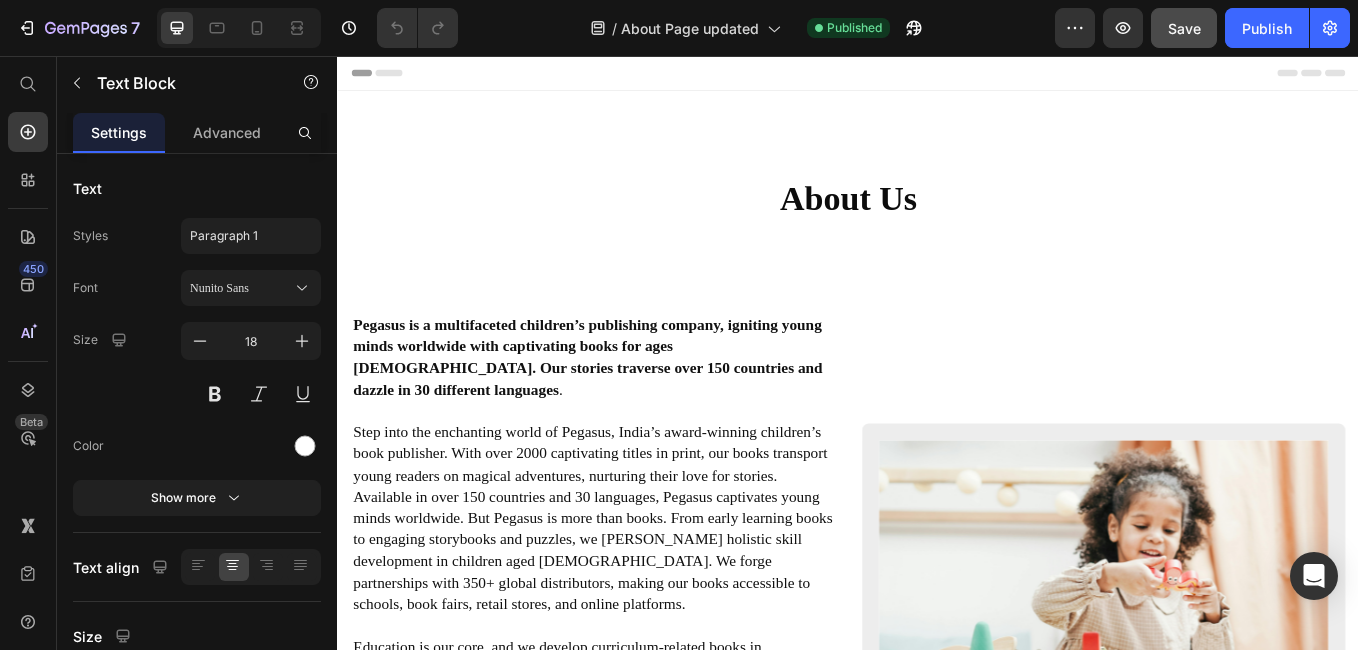 click on "About Us Text Block" at bounding box center [937, 227] 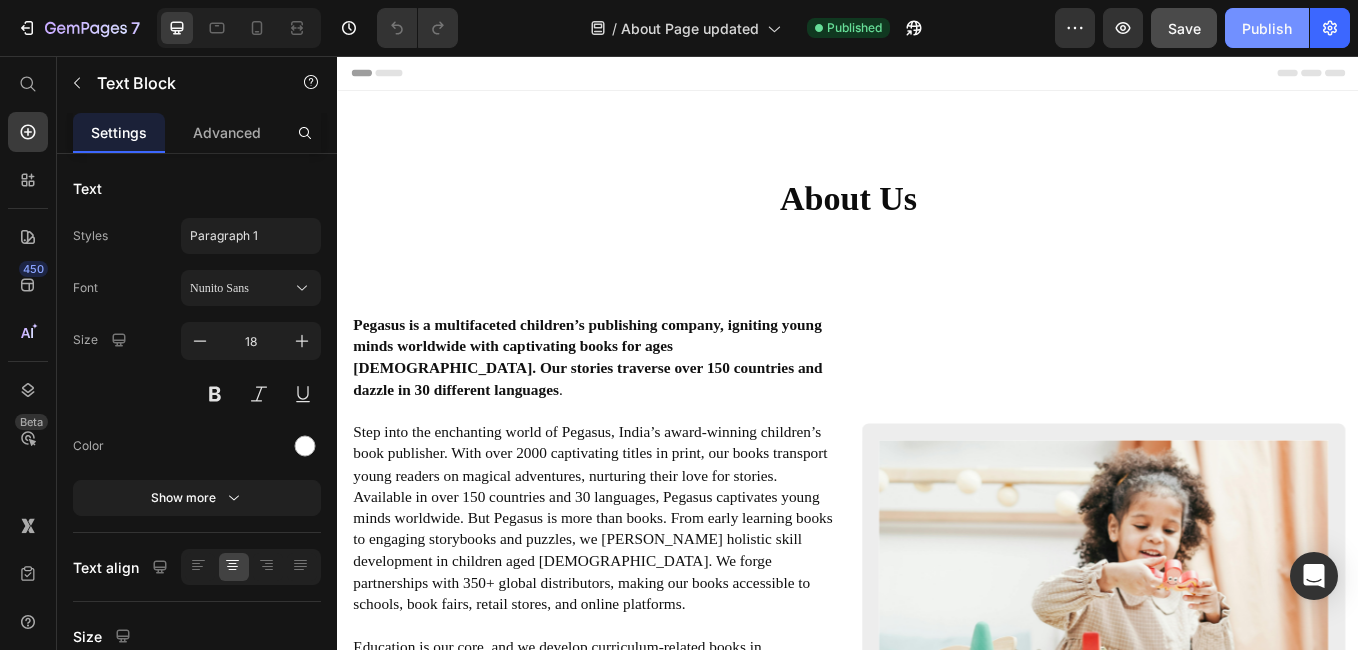click on "Publish" 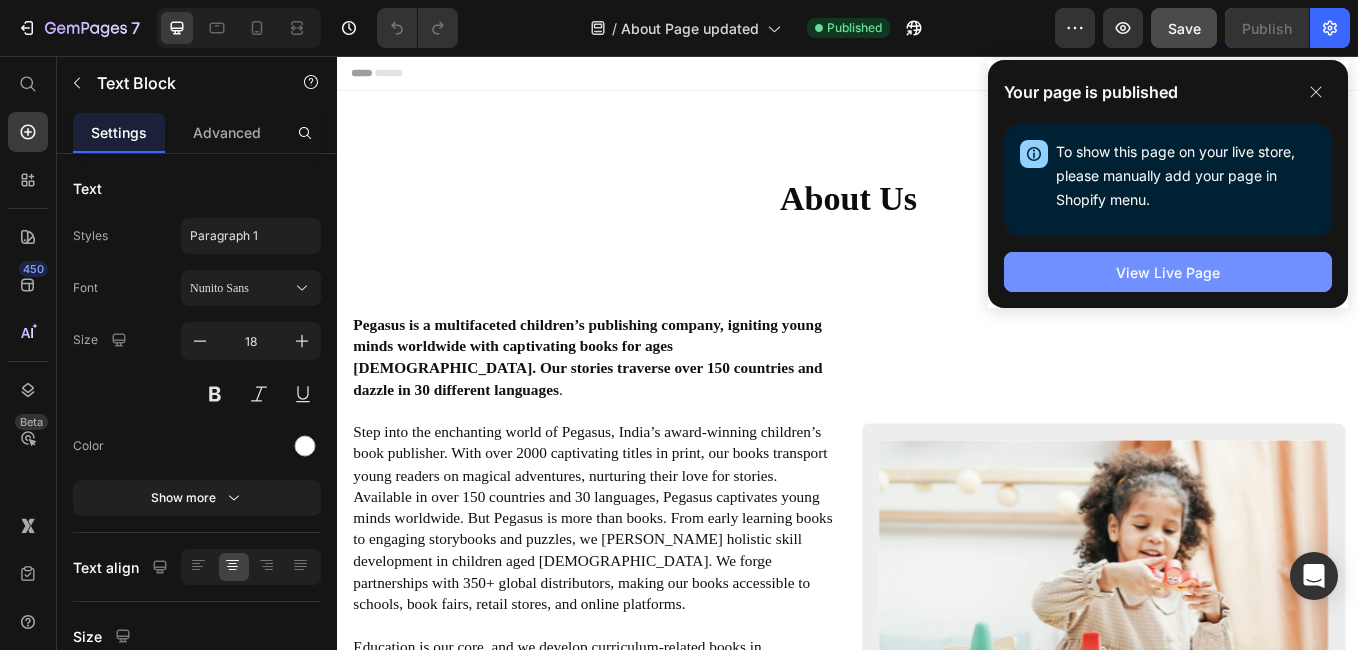click on "View Live Page" at bounding box center [1168, 272] 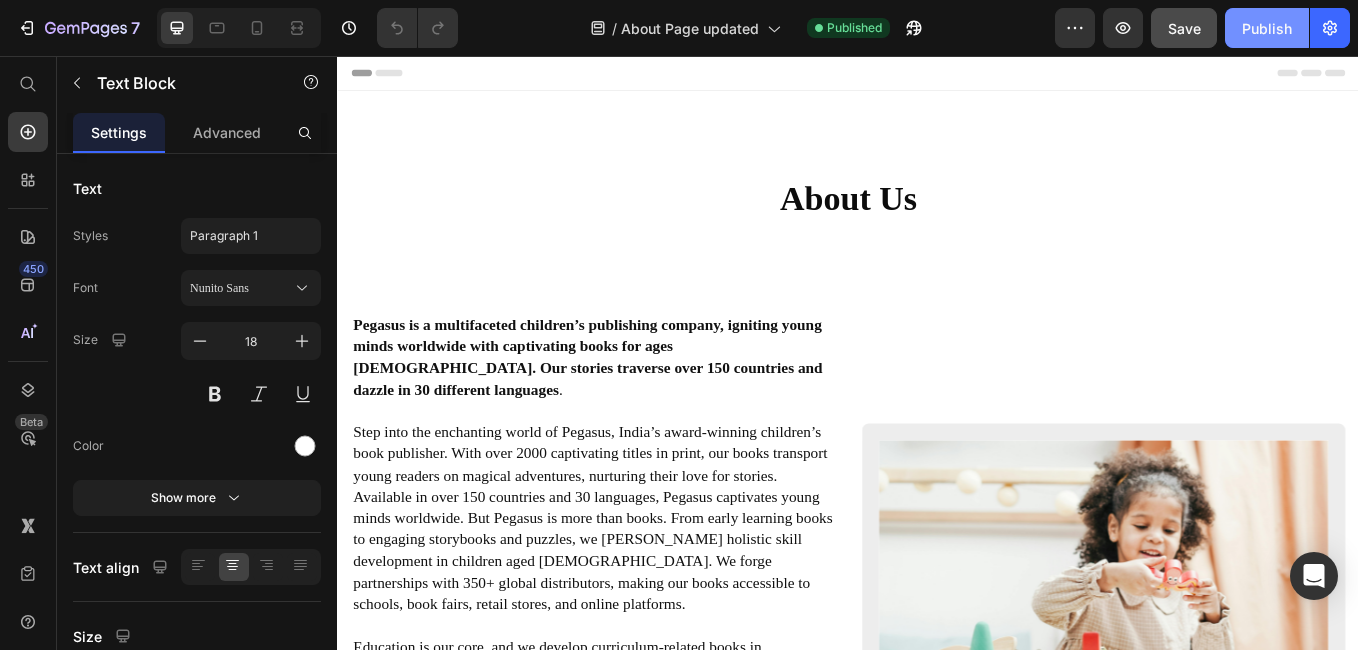click on "Publish" at bounding box center [1267, 28] 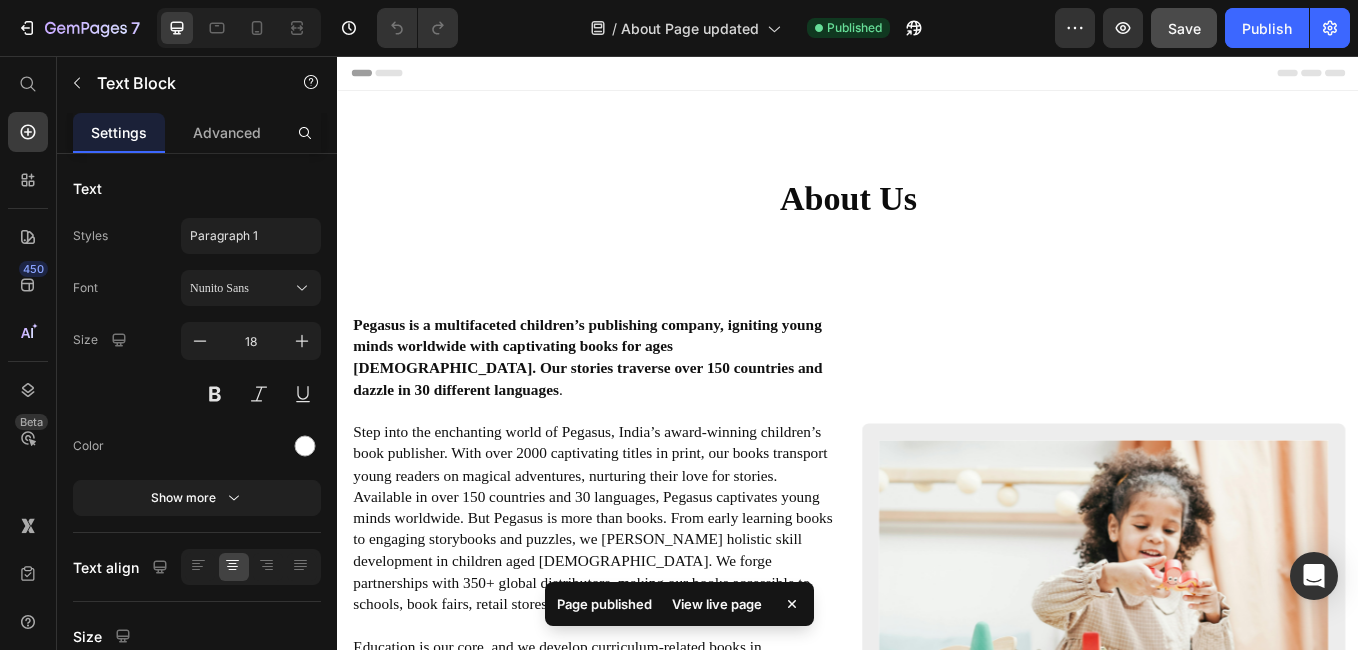 click on "About Us" at bounding box center (937, 227) 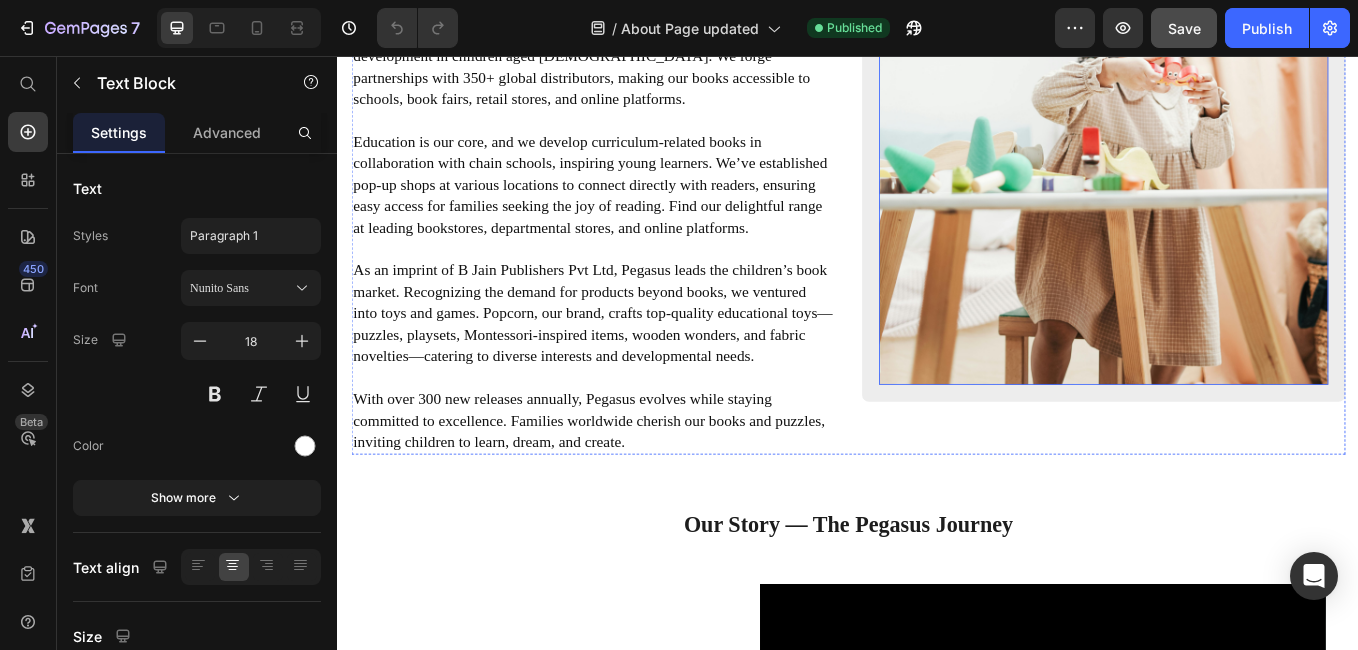 scroll, scrollTop: 400, scrollLeft: 0, axis: vertical 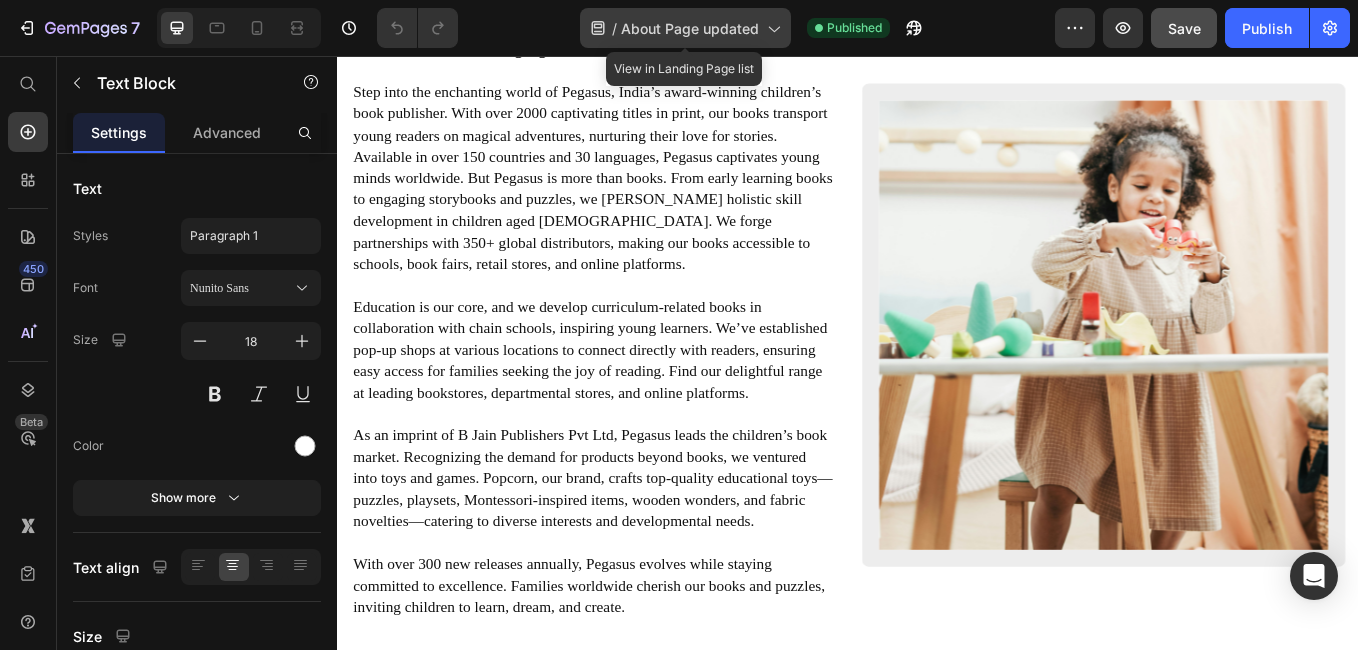 click 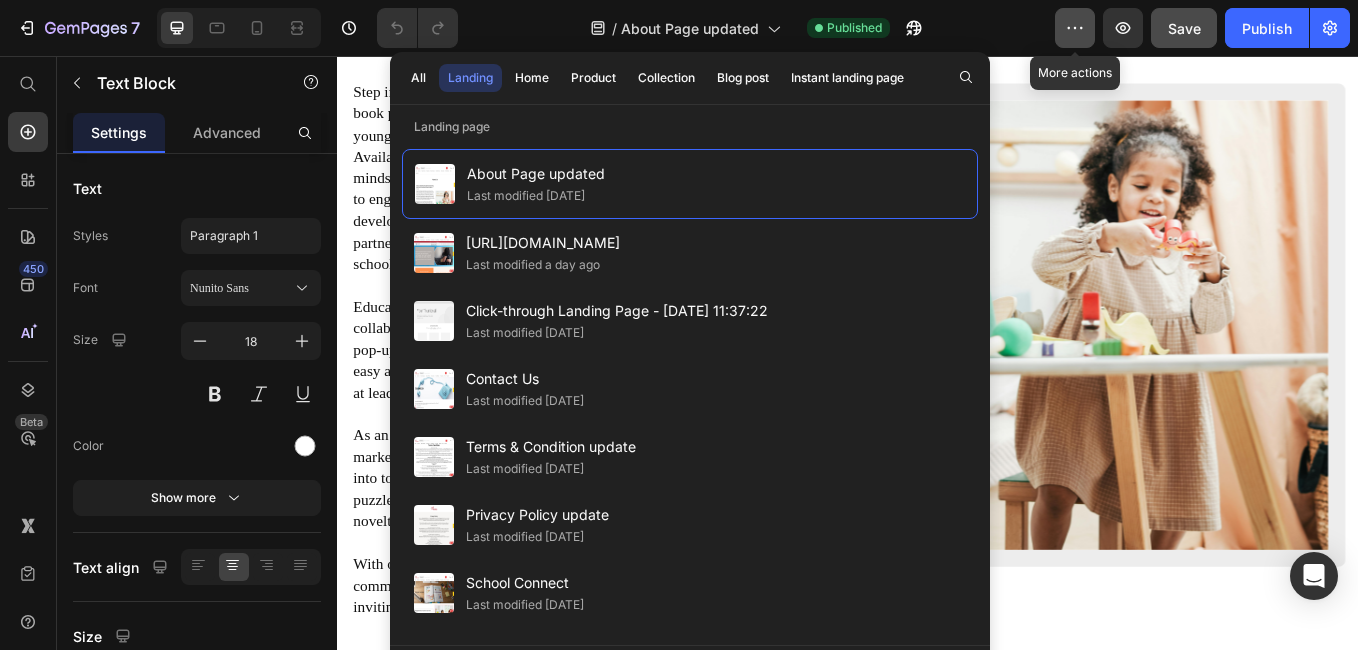 click 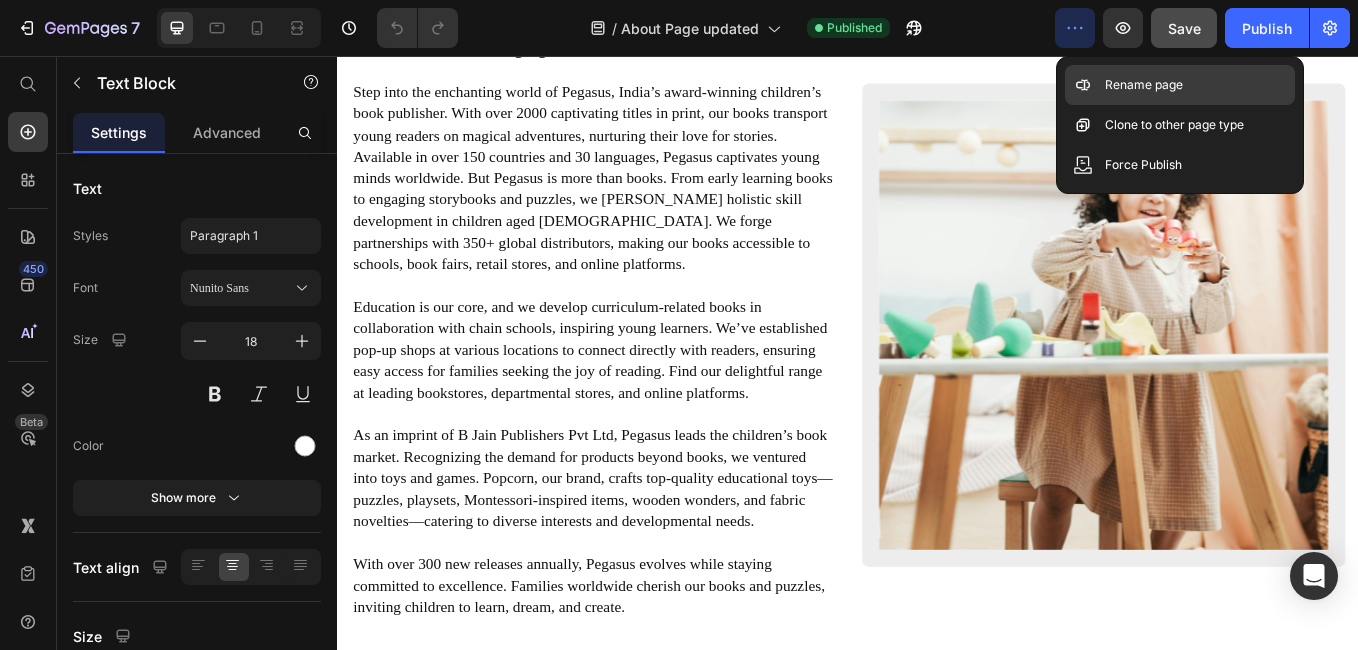 click on "Rename page" at bounding box center [1144, 85] 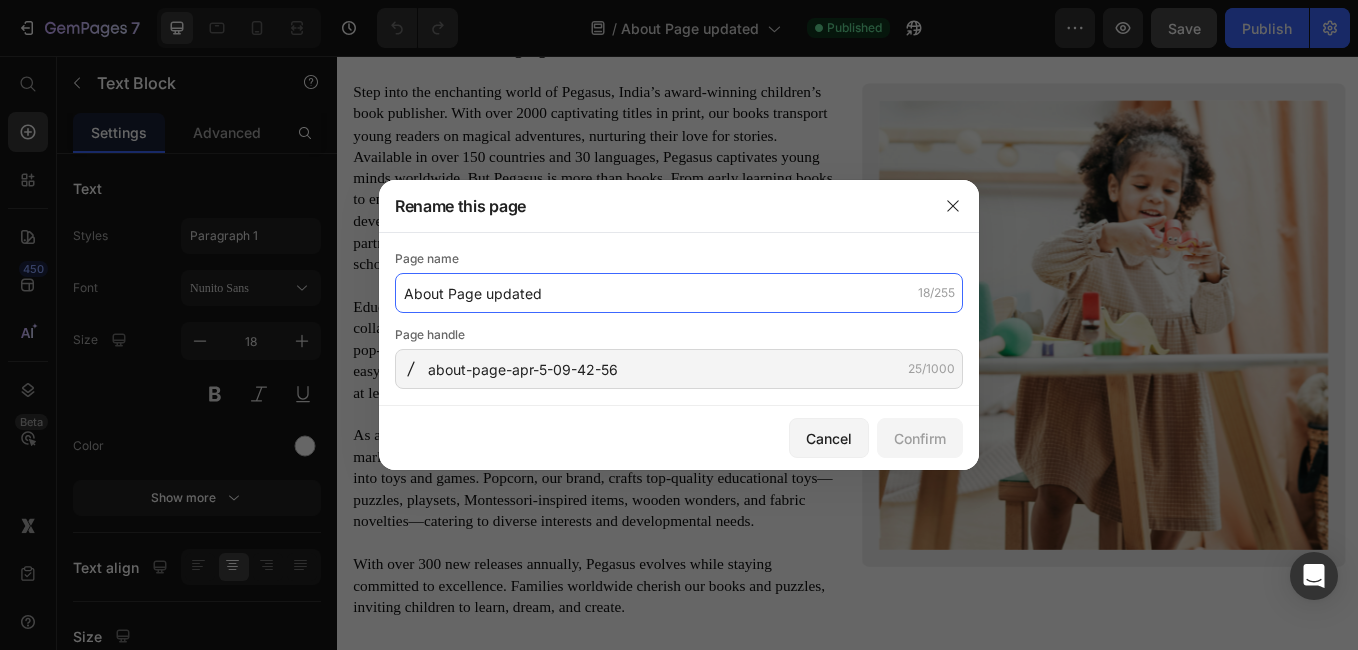 click on "About Page updated" 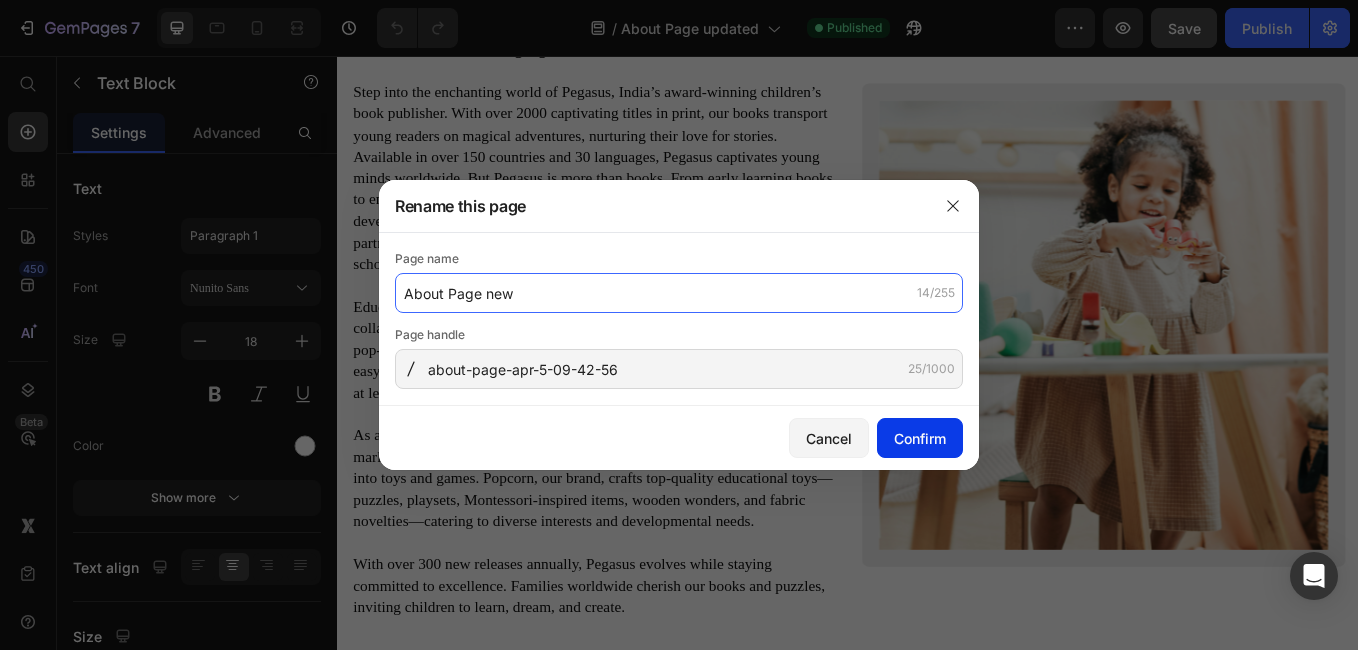 type on "About Page new" 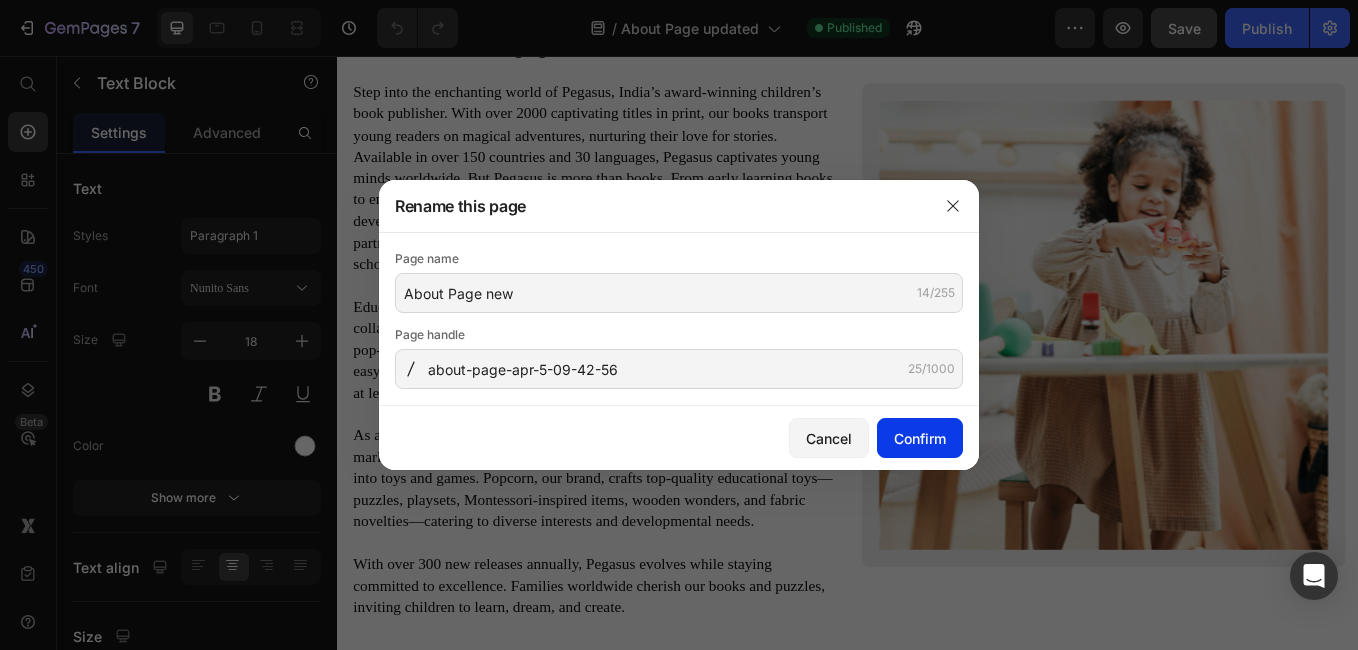 click on "Confirm" at bounding box center [920, 438] 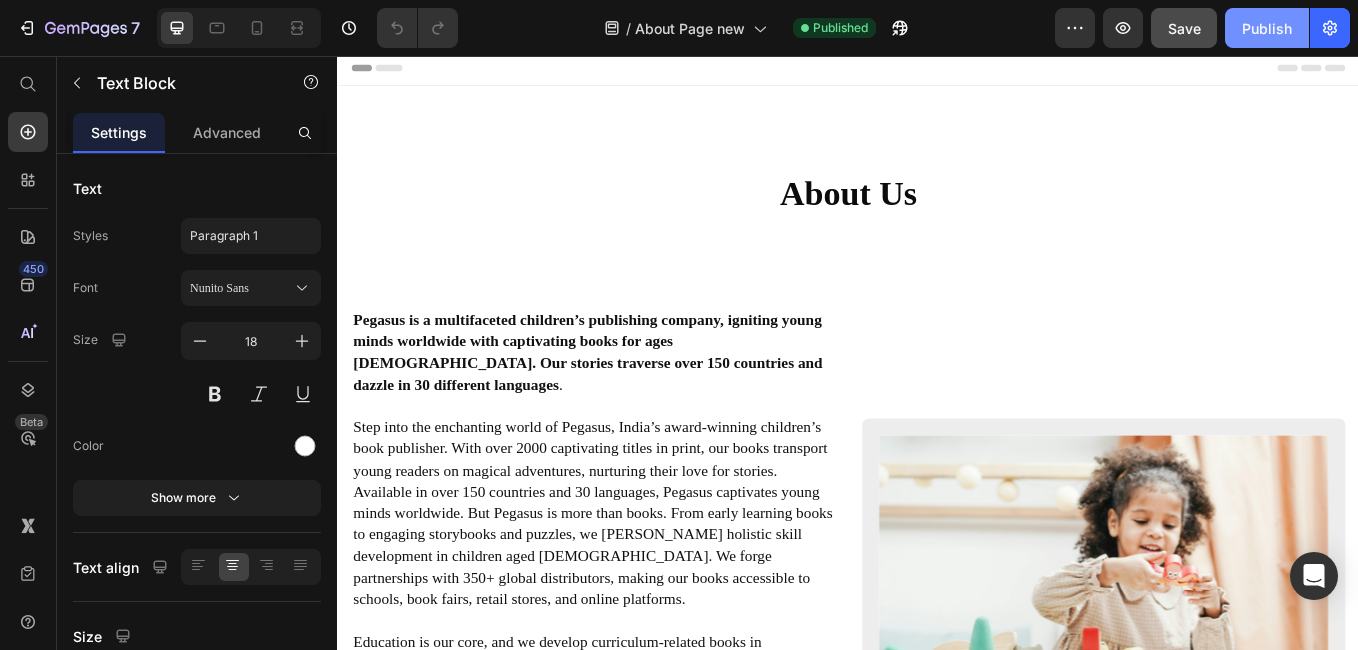 scroll, scrollTop: 0, scrollLeft: 0, axis: both 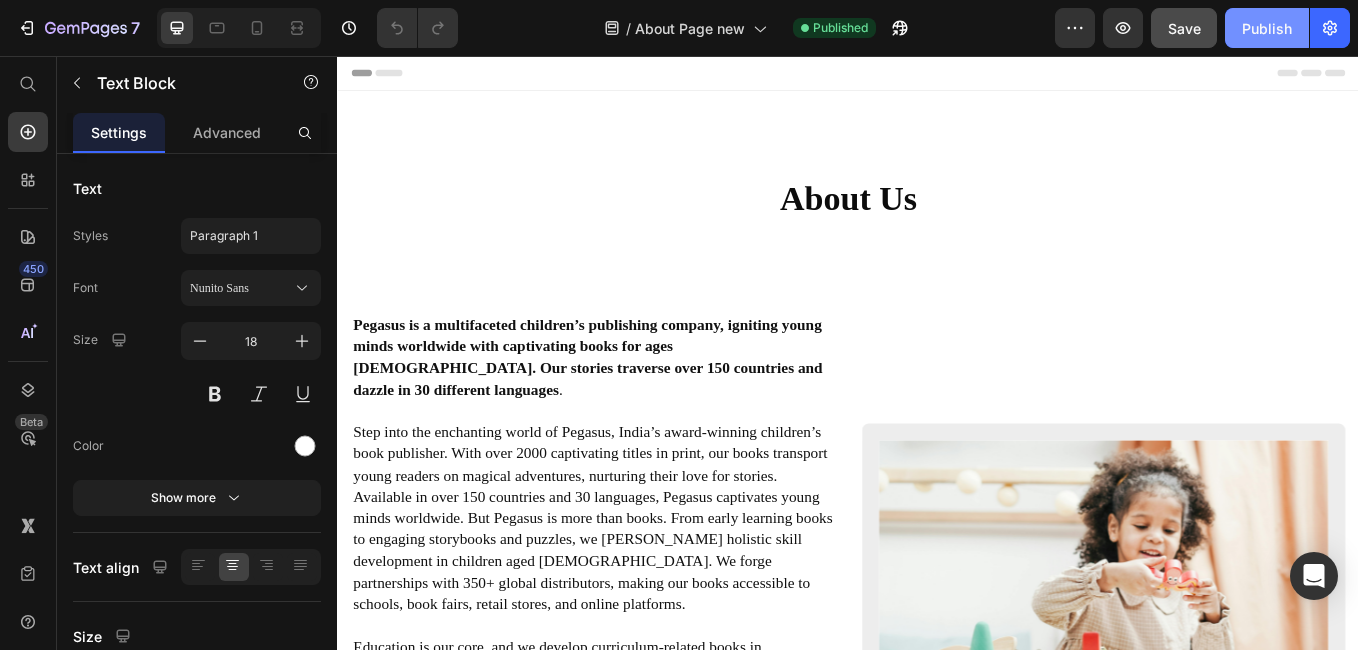 click on "Publish" at bounding box center [1267, 28] 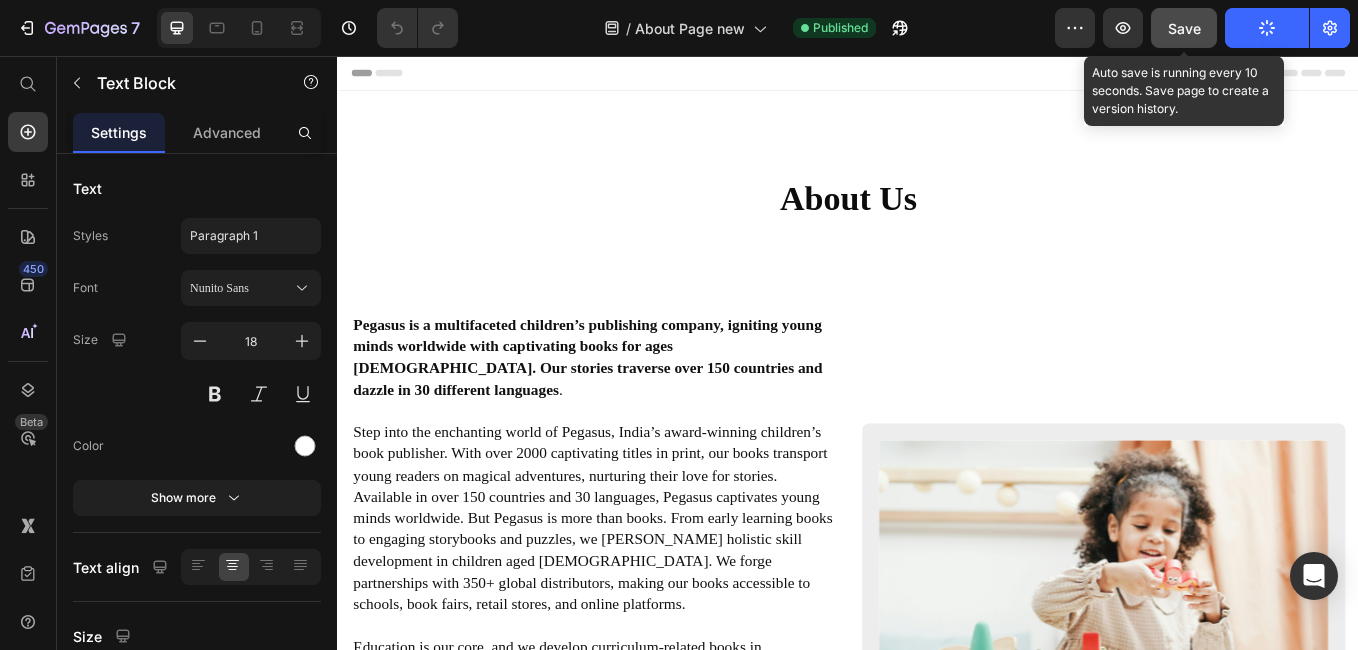 click on "Save" at bounding box center (1184, 28) 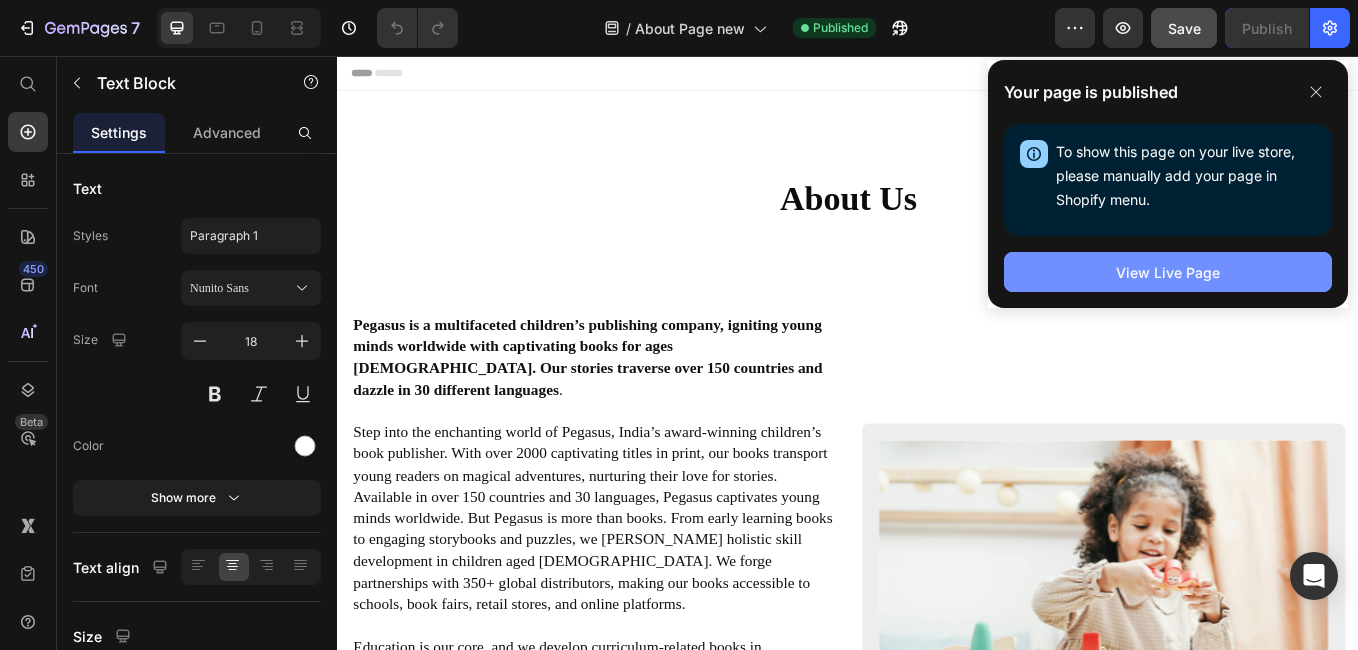 click on "View Live Page" at bounding box center (1168, 272) 